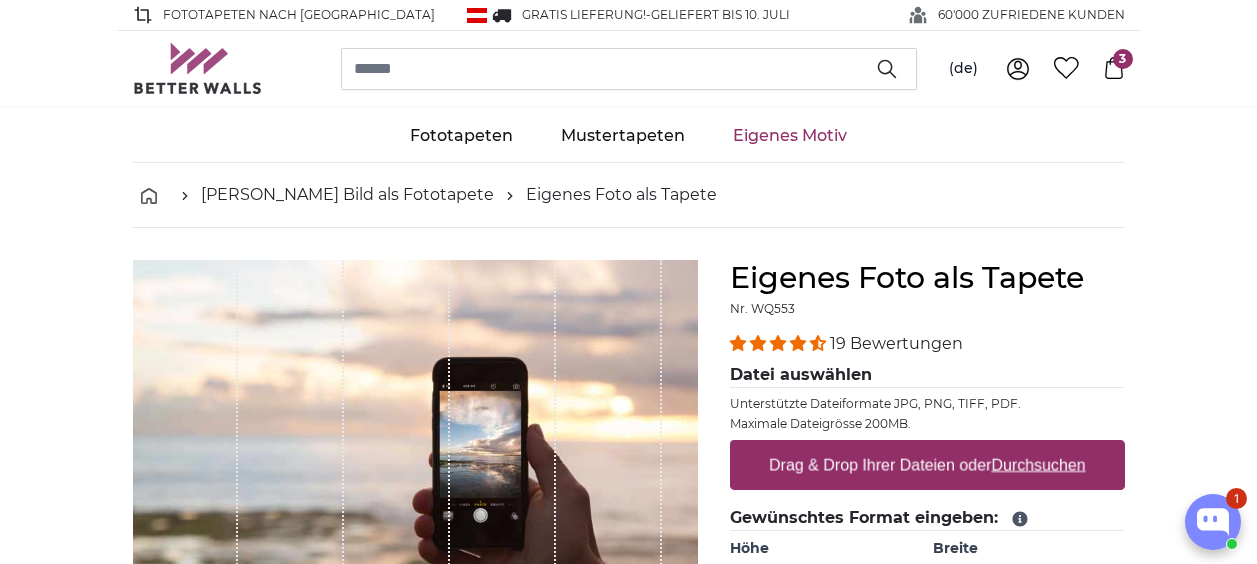 scroll, scrollTop: 0, scrollLeft: 0, axis: both 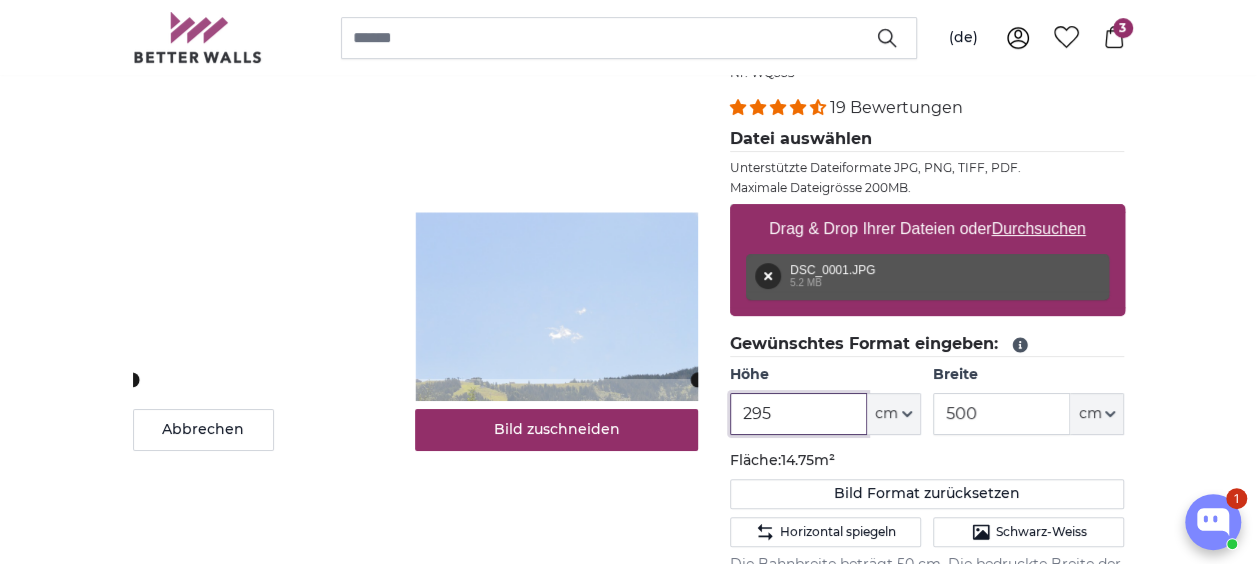 type 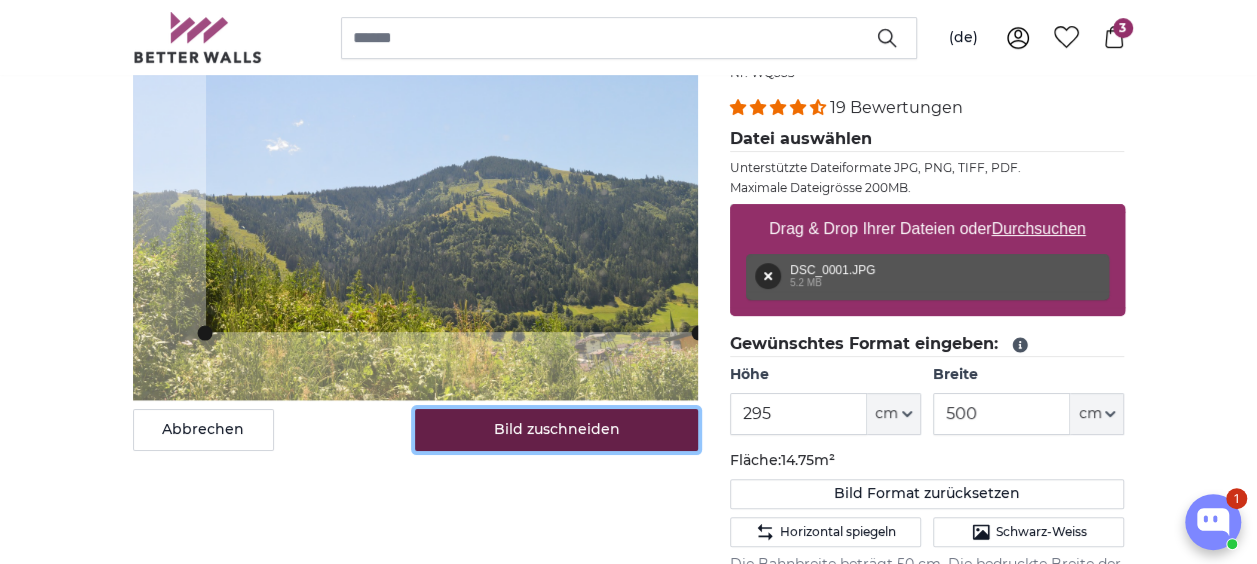 click on "Bild zuschneiden" at bounding box center [556, 430] 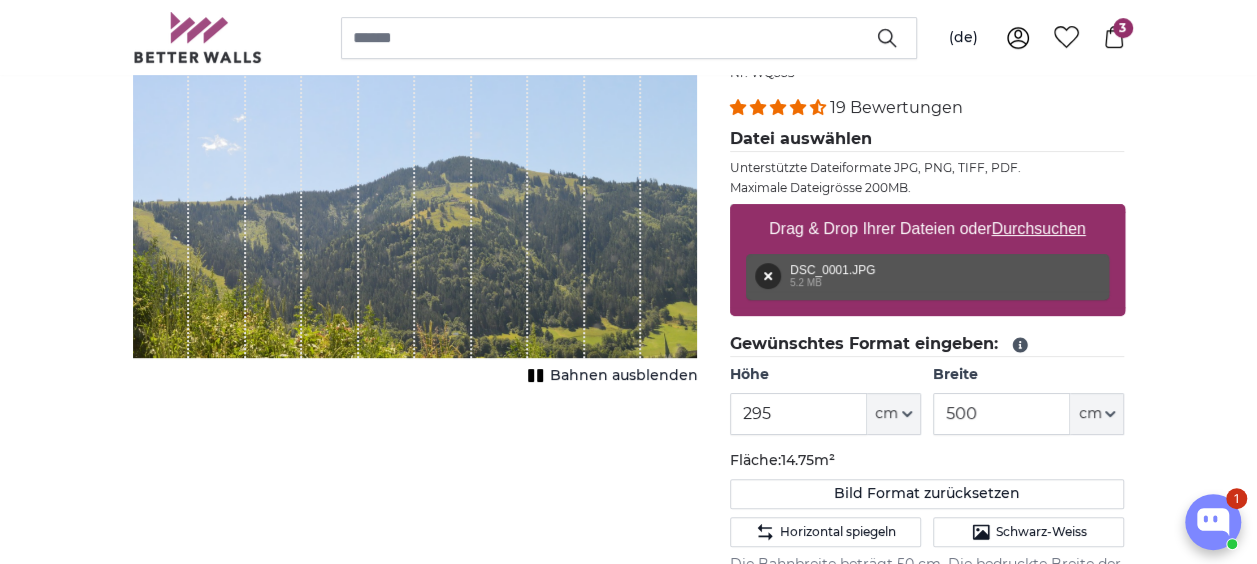 click on "Bahnen ausblenden" at bounding box center (624, 376) 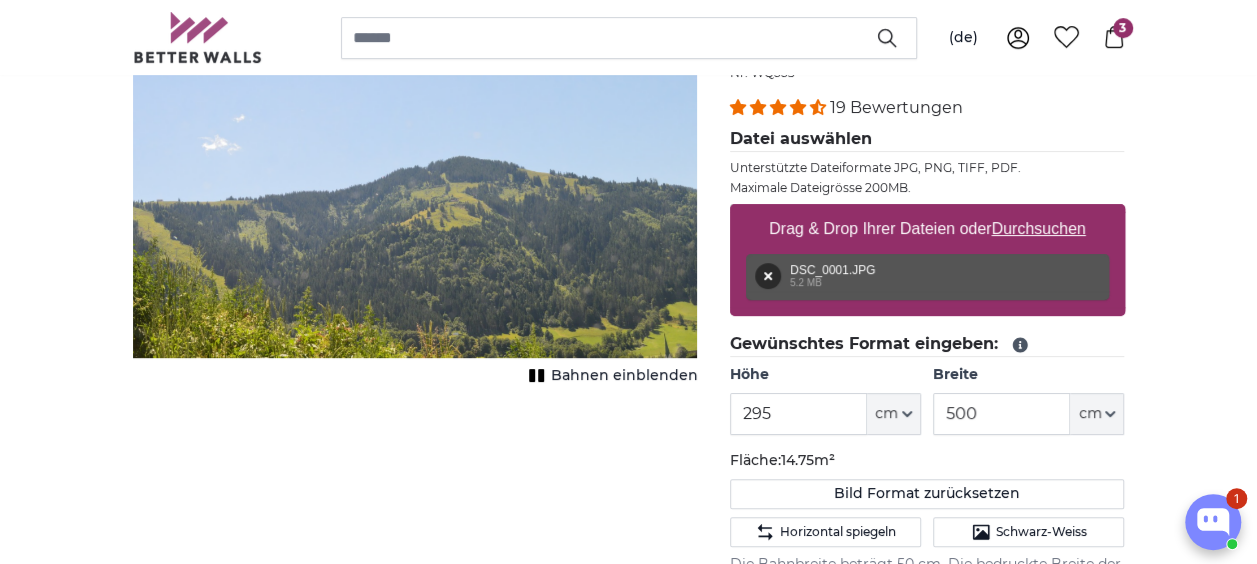 click on "3" at bounding box center [1123, 28] 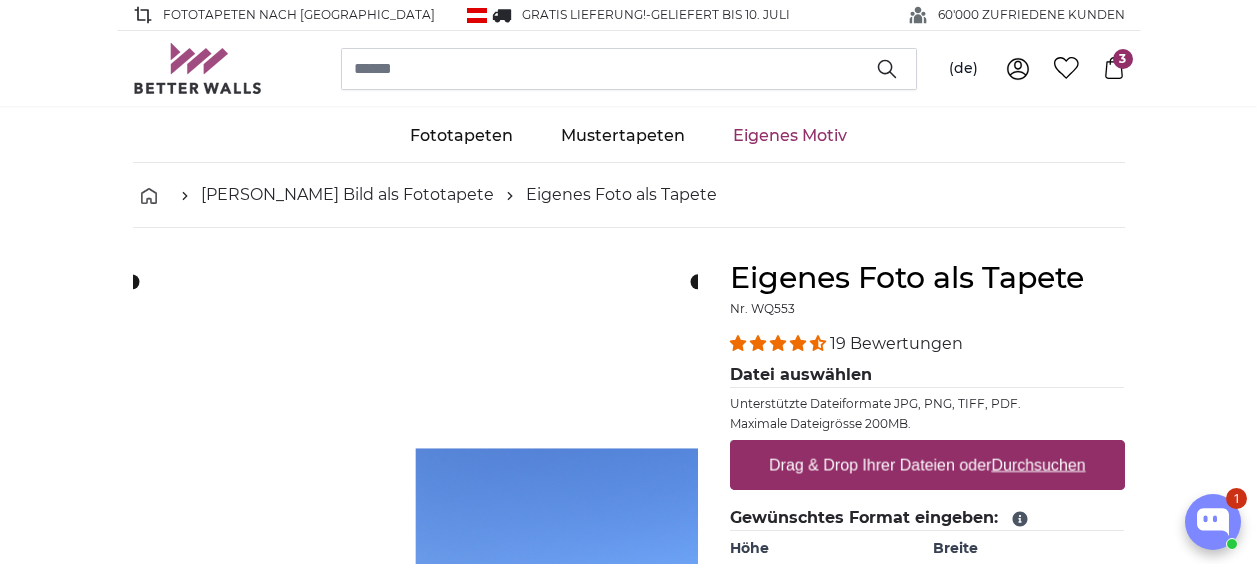 scroll, scrollTop: 0, scrollLeft: 0, axis: both 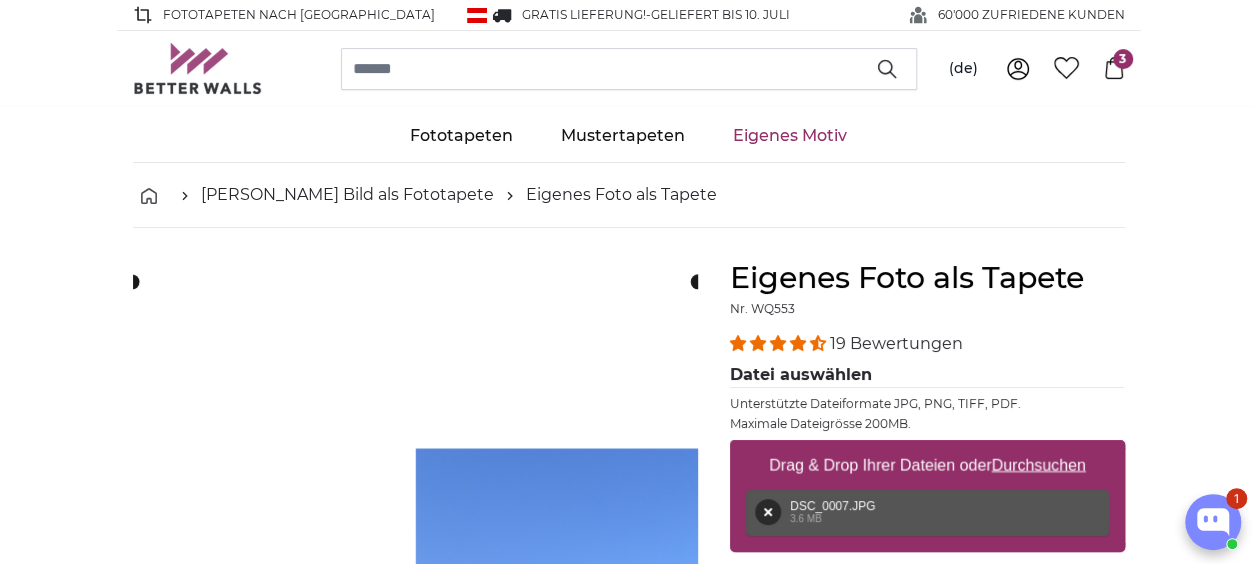 type 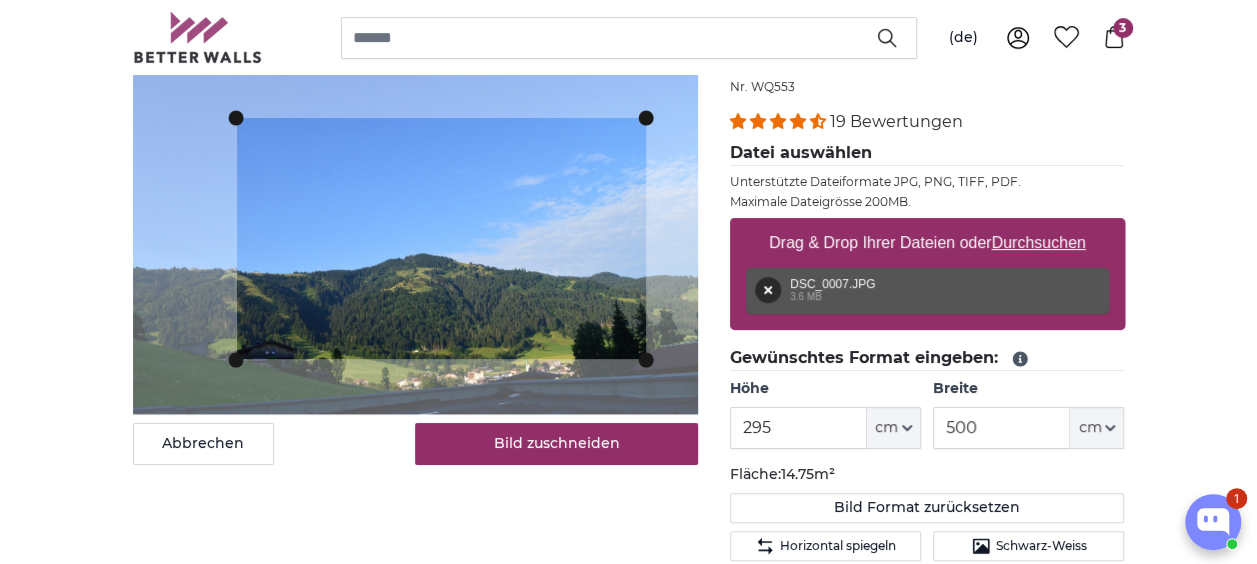 scroll, scrollTop: 208, scrollLeft: 0, axis: vertical 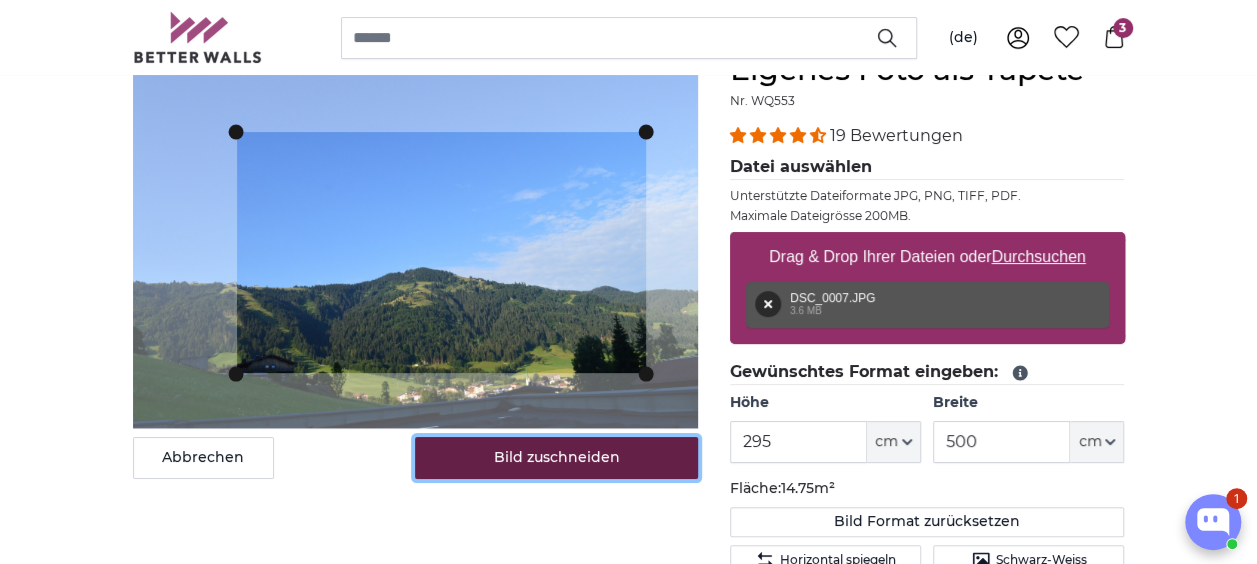 click on "Bild zuschneiden" at bounding box center (556, 458) 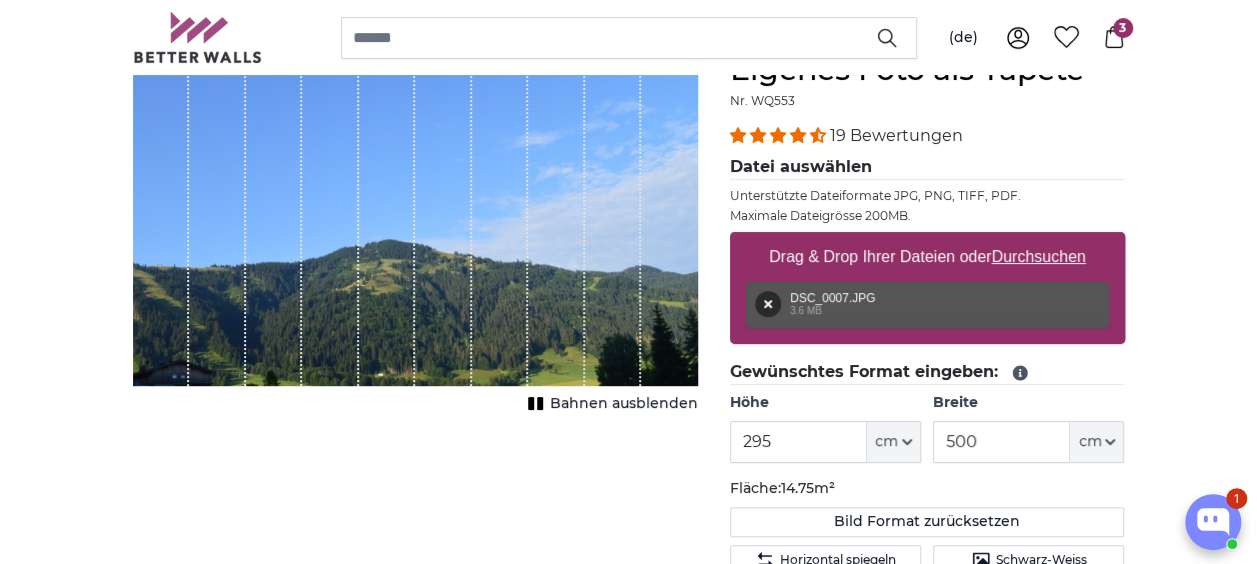 click on "Bahnen ausblenden" at bounding box center [624, 404] 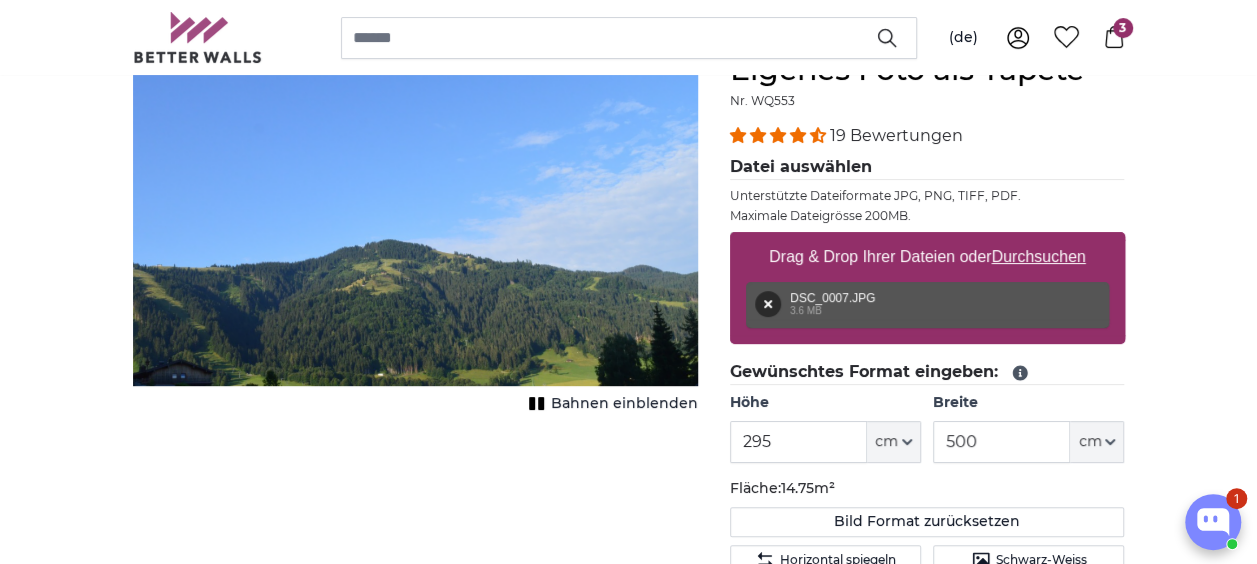 click on "3" at bounding box center [1123, 28] 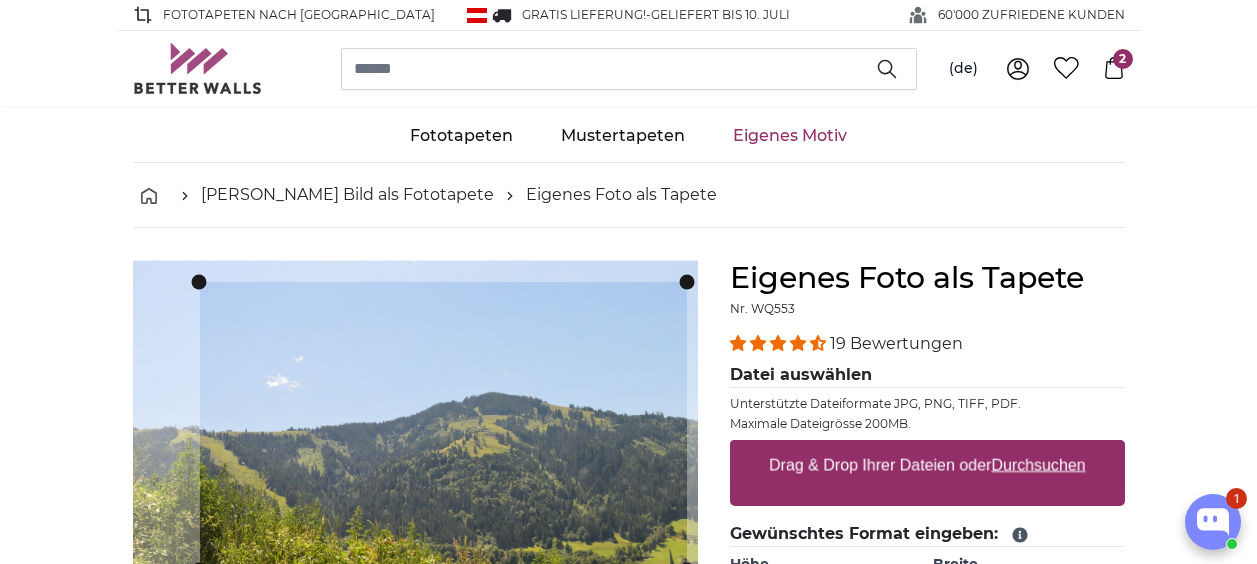 scroll, scrollTop: 0, scrollLeft: 0, axis: both 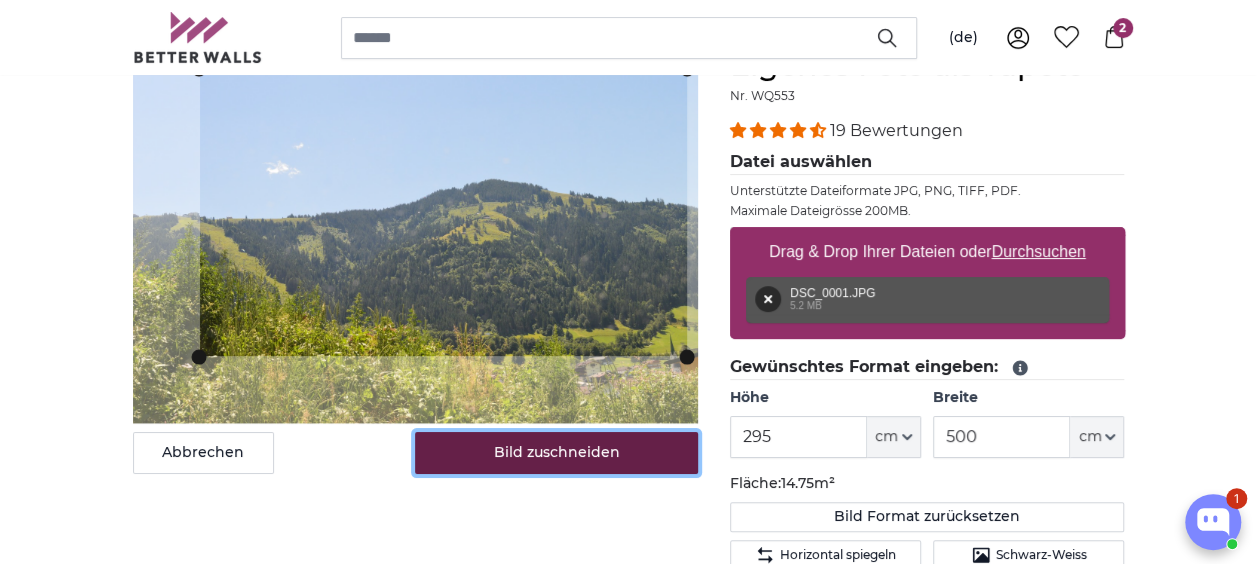 click on "Bild zuschneiden" at bounding box center [556, 453] 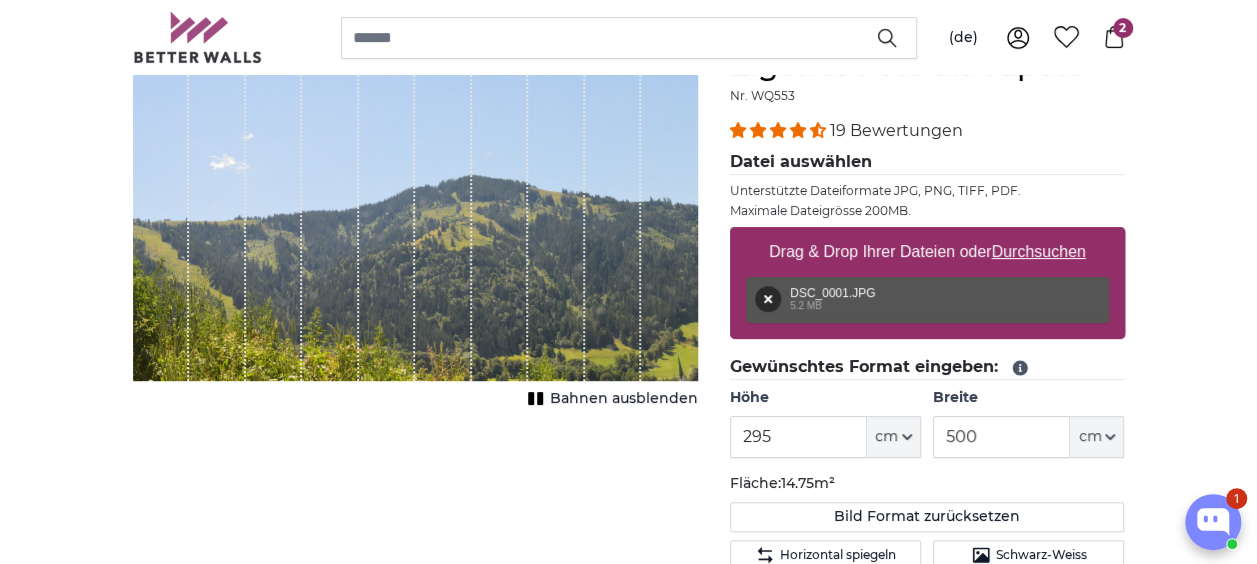 click at bounding box center [556, 214] 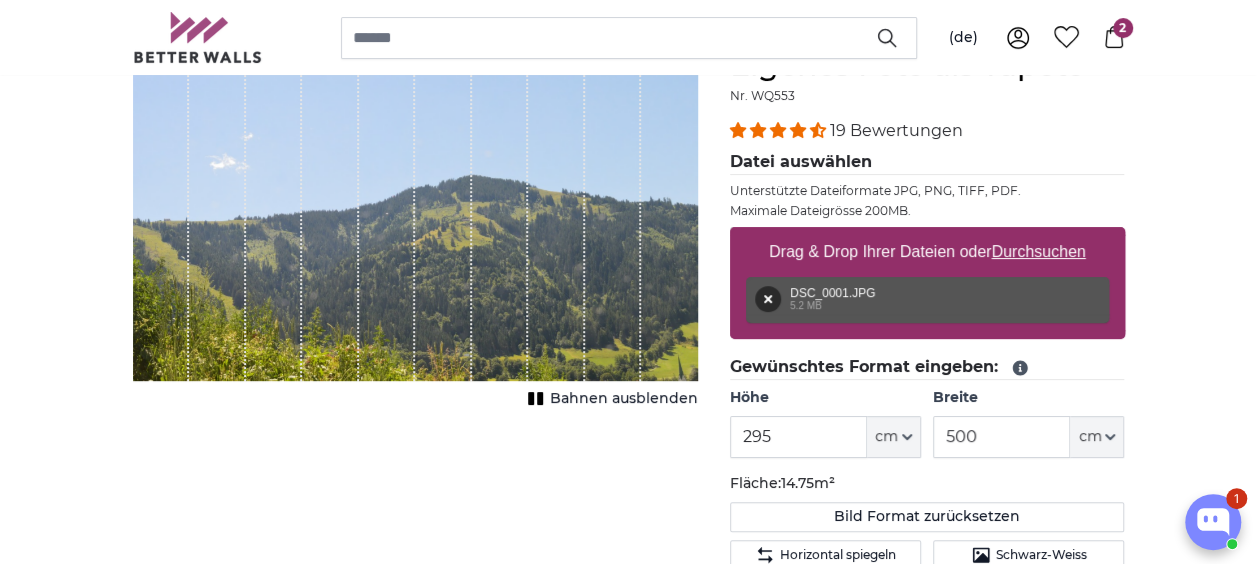 click on "Bahnen ausblenden" at bounding box center (624, 399) 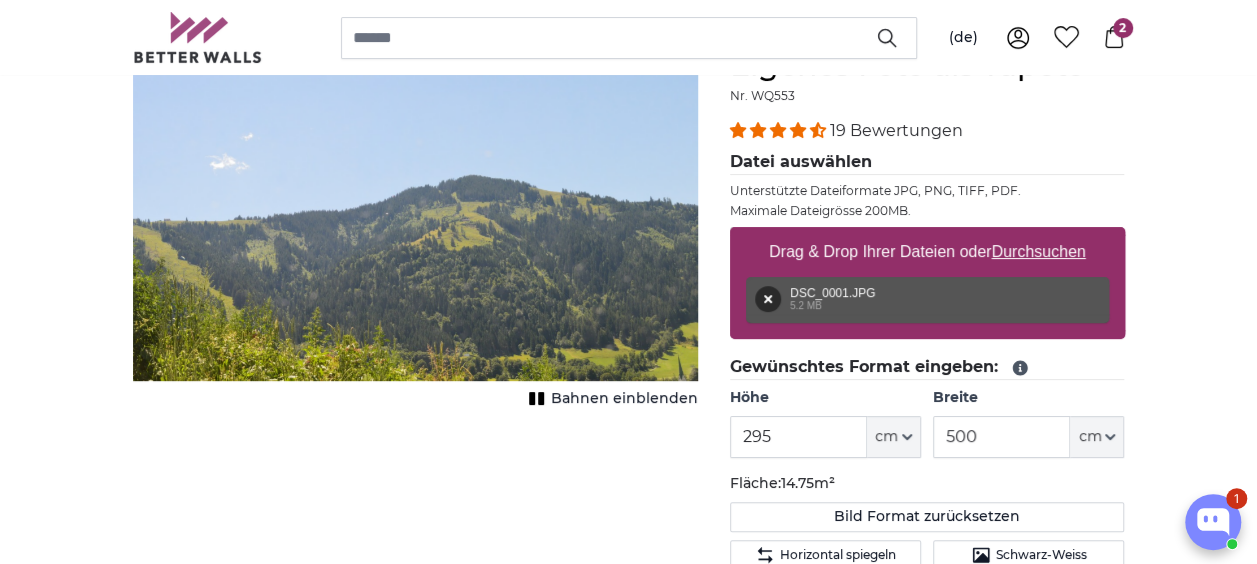 click on "Abbrechen
Bild zuschneiden
Bahnen einblenden" at bounding box center [415, 566] 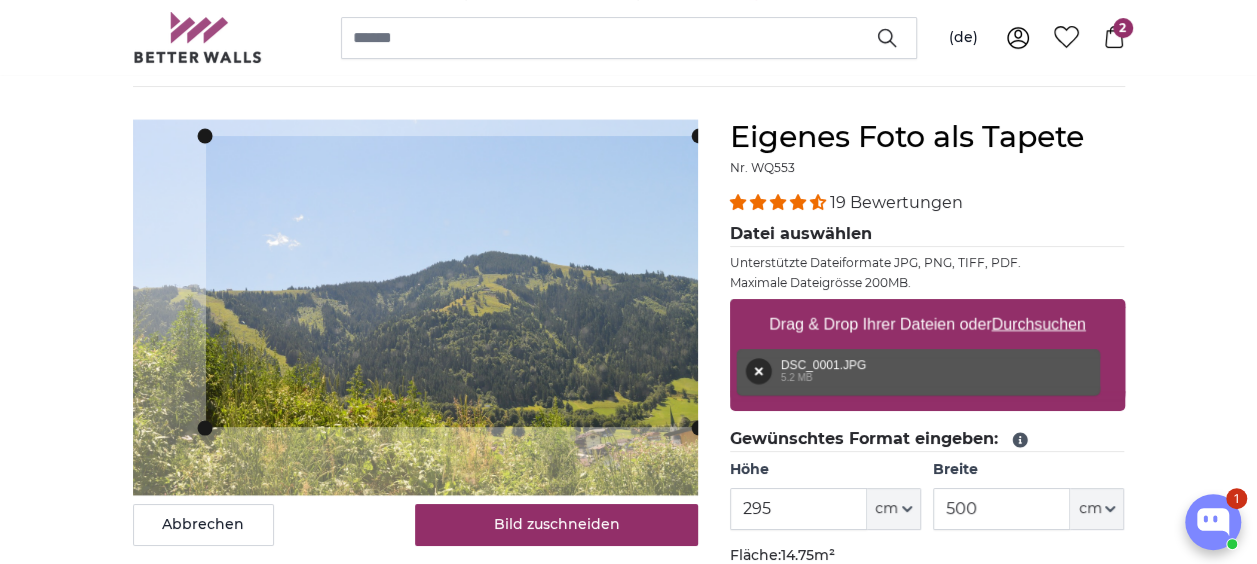 scroll, scrollTop: 142, scrollLeft: 0, axis: vertical 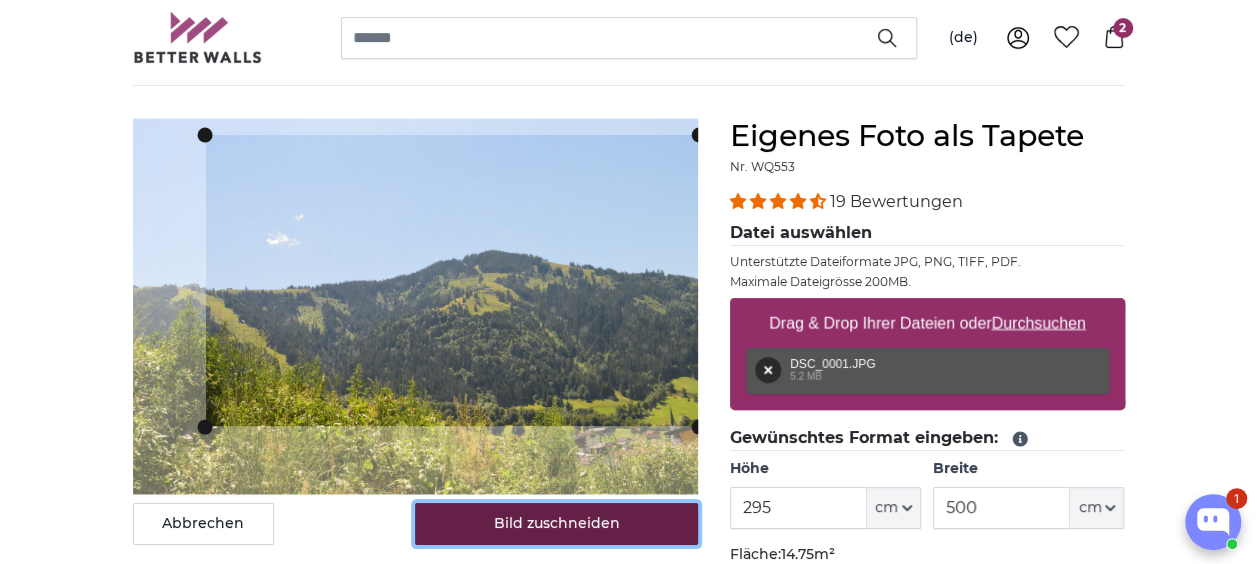 click on "Bild zuschneiden" at bounding box center [556, 524] 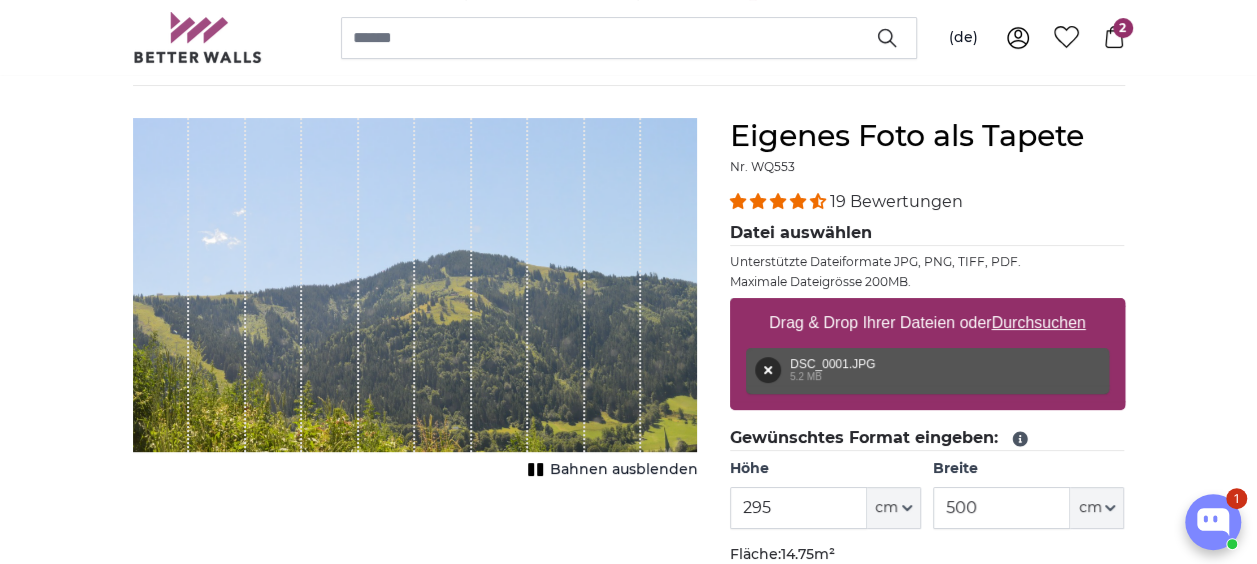 click on "Bahnen ausblenden" at bounding box center (624, 470) 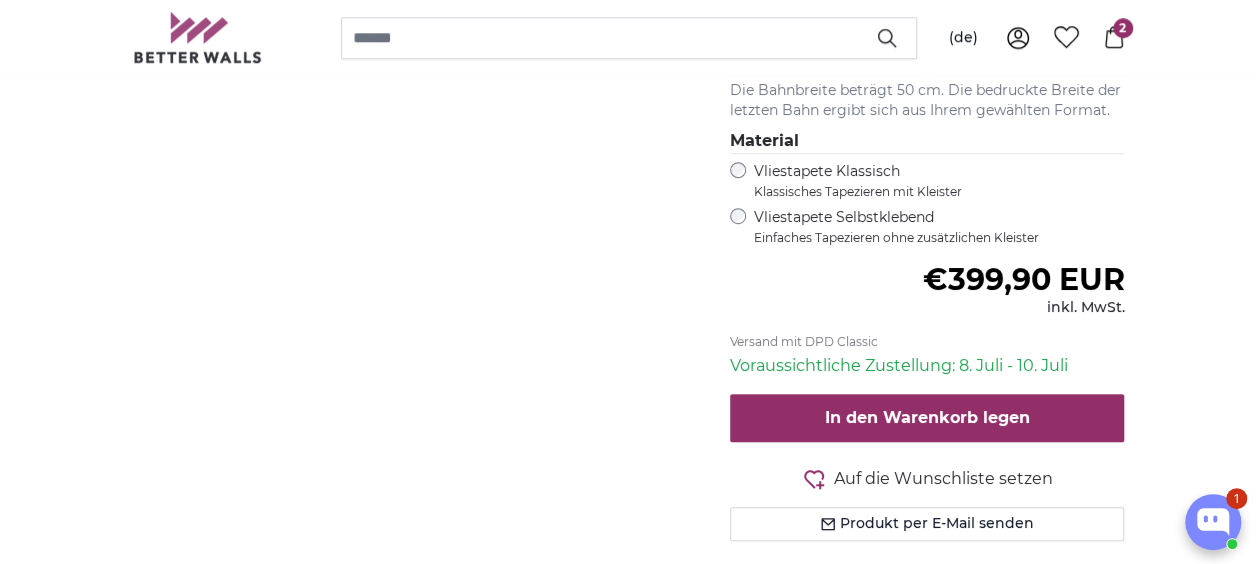 scroll, scrollTop: 712, scrollLeft: 0, axis: vertical 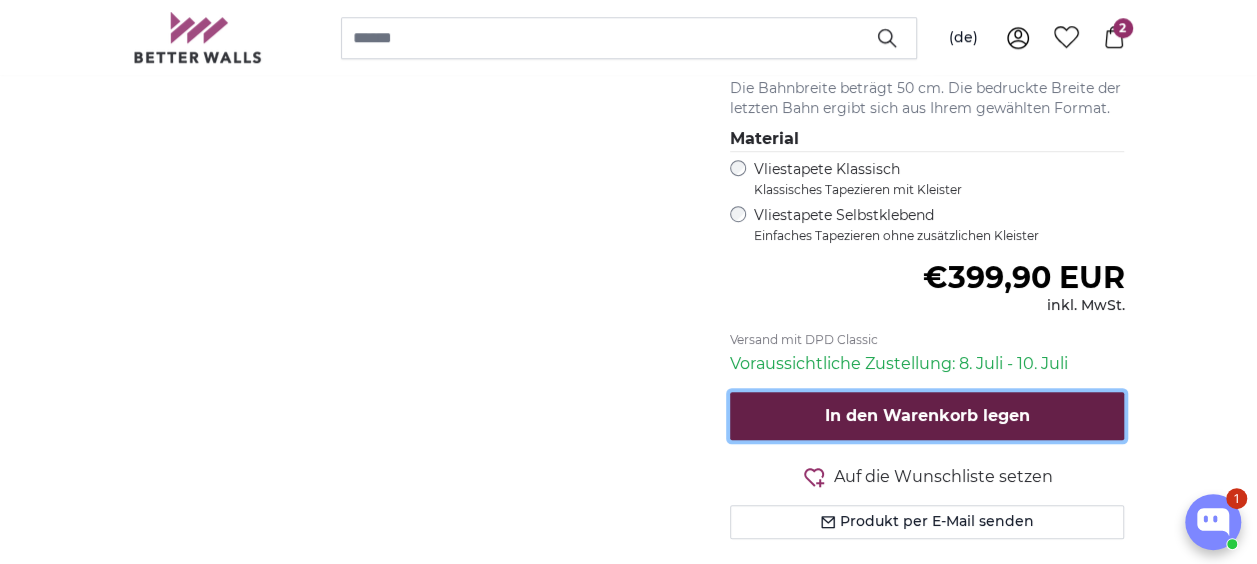 click on "In den Warenkorb legen" at bounding box center [927, 415] 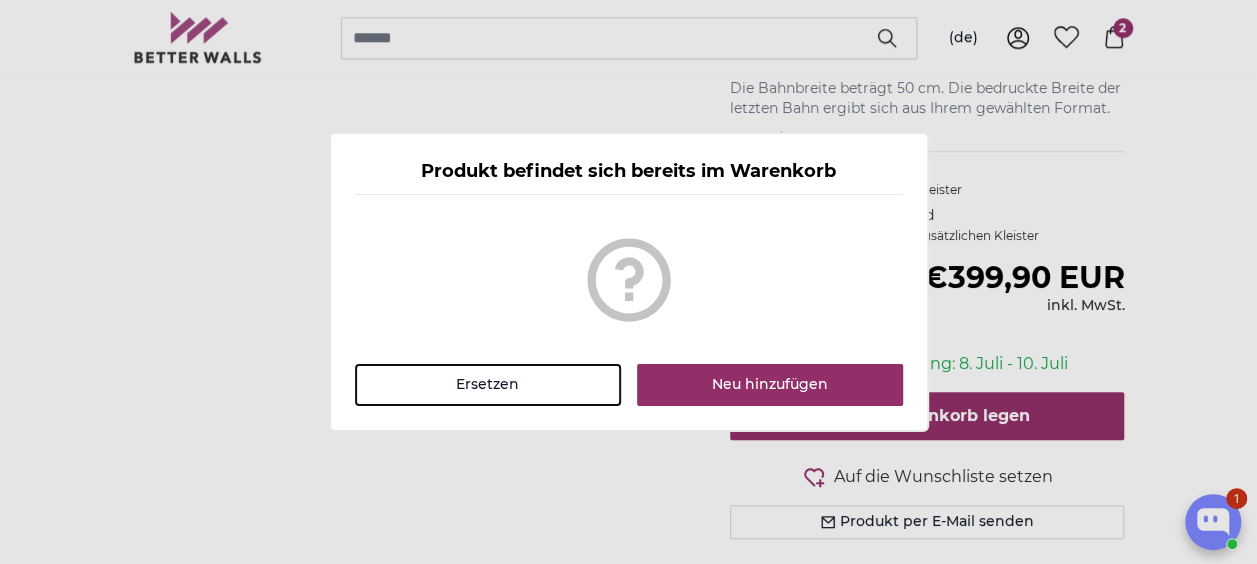 click on "Produkt befindet sich bereits im Warenkorb
Ersetzen
Neu hinzufügen" at bounding box center [629, 282] 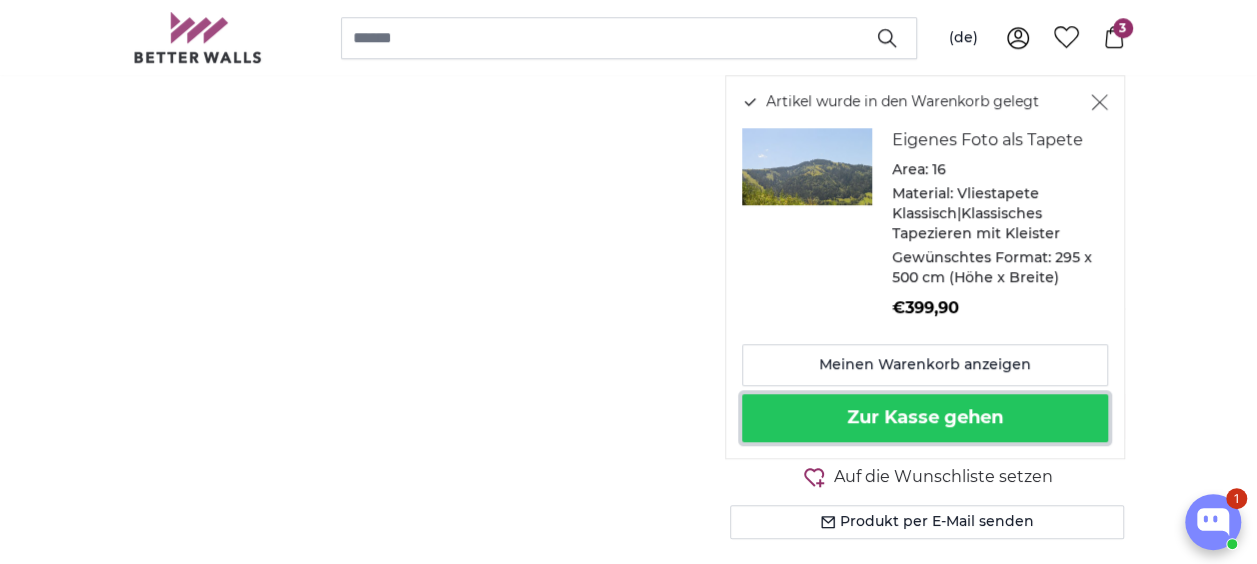 click on "Zur Kasse gehen" at bounding box center [925, 418] 